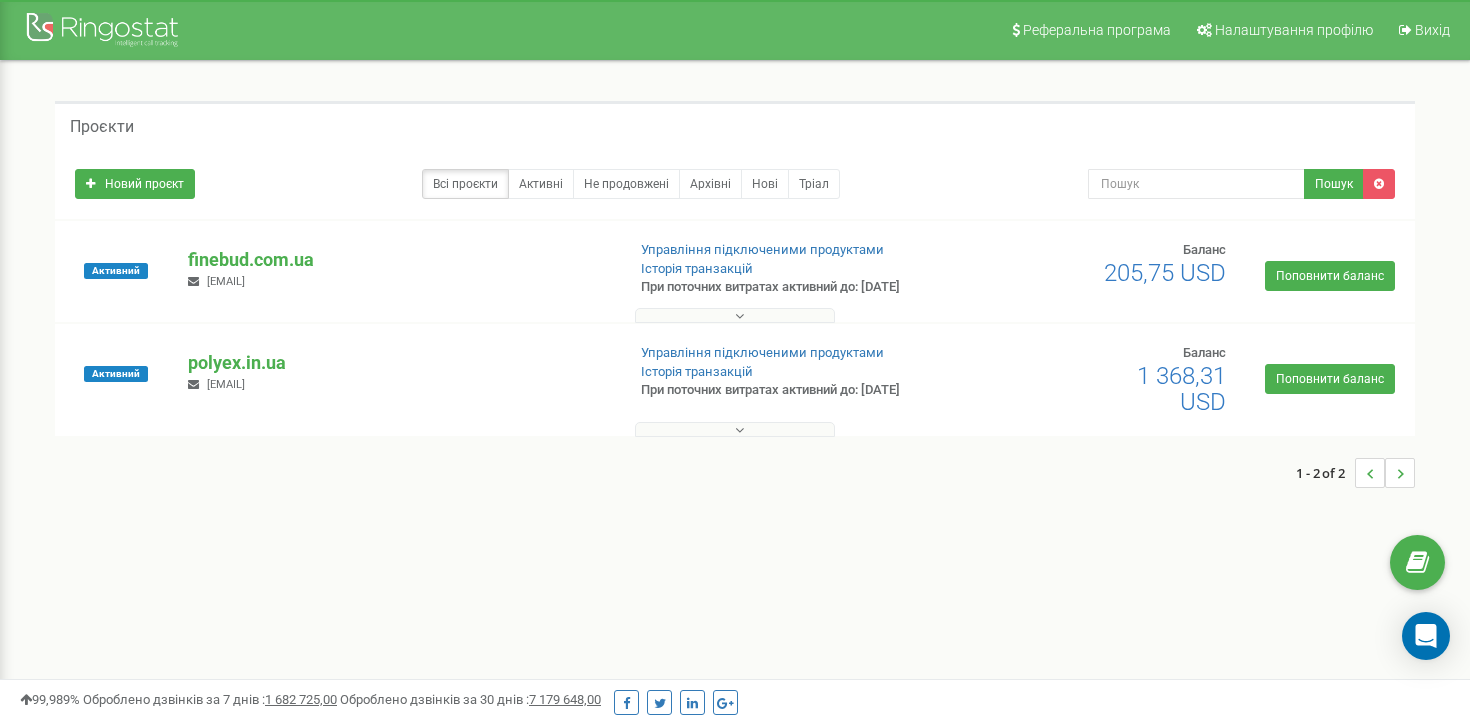 scroll, scrollTop: 0, scrollLeft: 0, axis: both 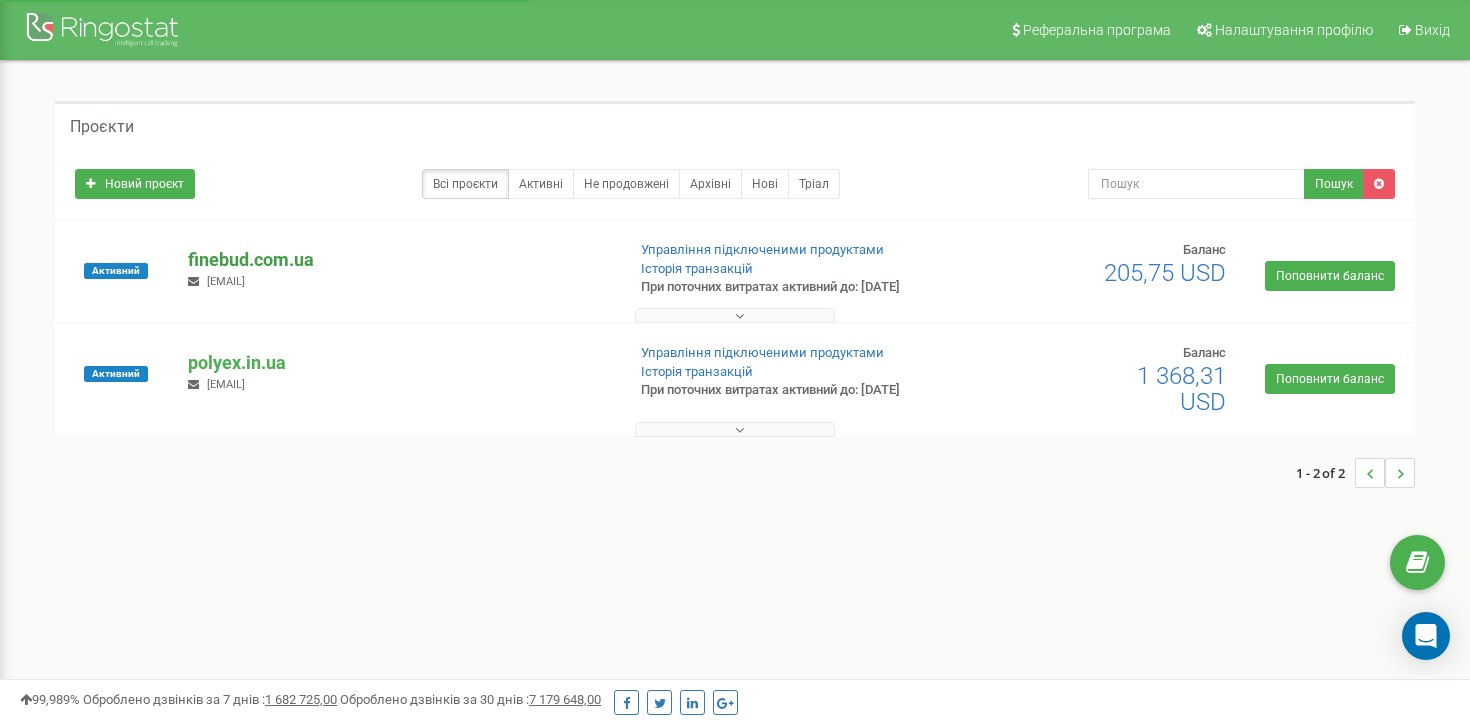 click on "finebud.com.ua" at bounding box center (398, 260) 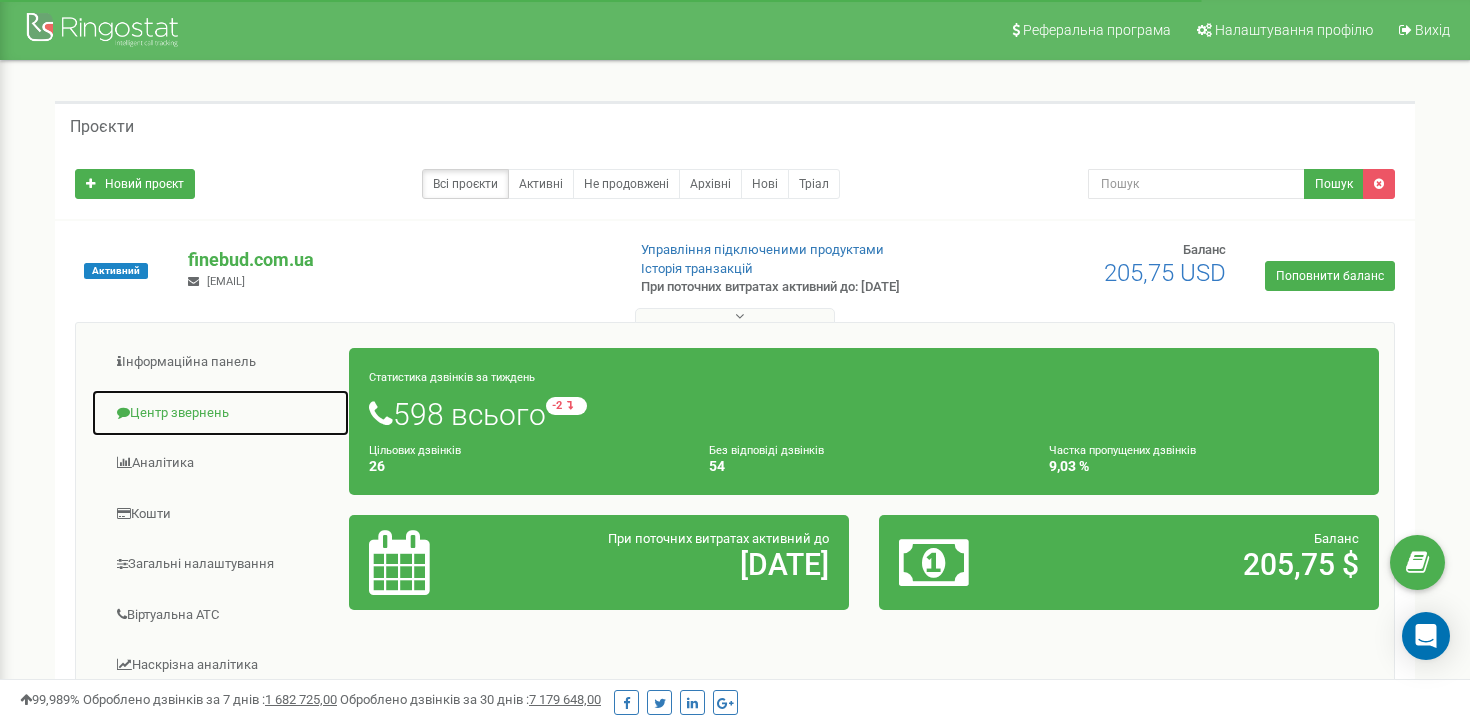 click on "Центр звернень" at bounding box center (220, 413) 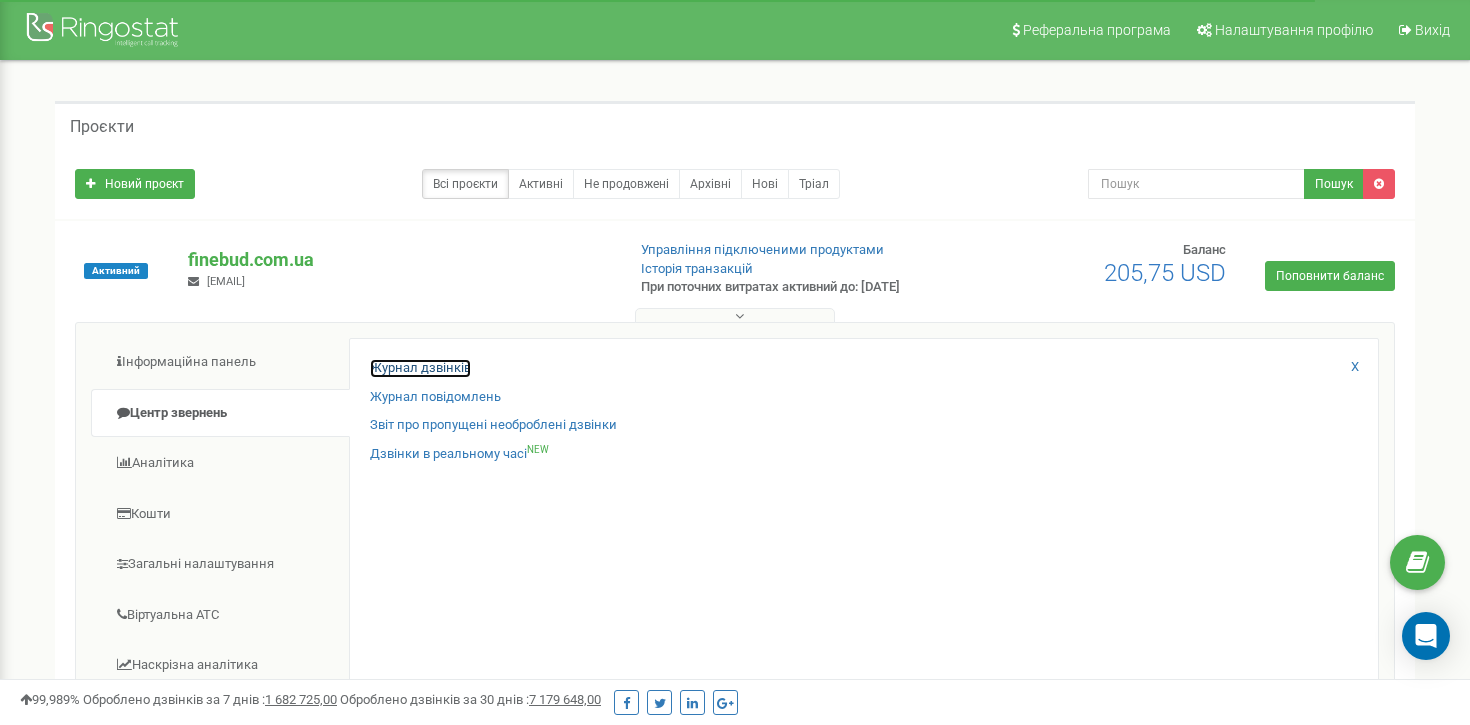 click on "Журнал дзвінків" at bounding box center [420, 368] 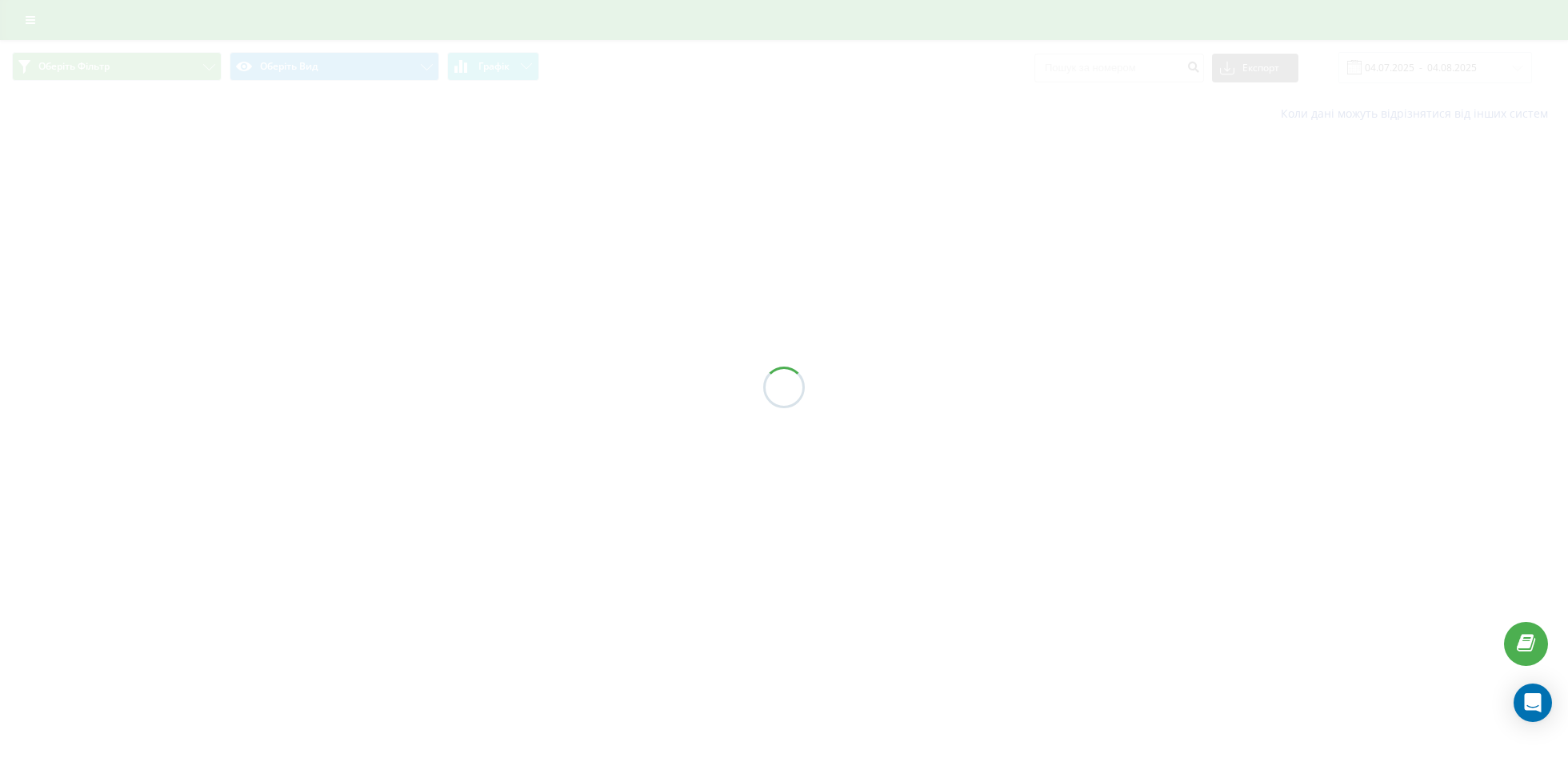 scroll, scrollTop: 0, scrollLeft: 0, axis: both 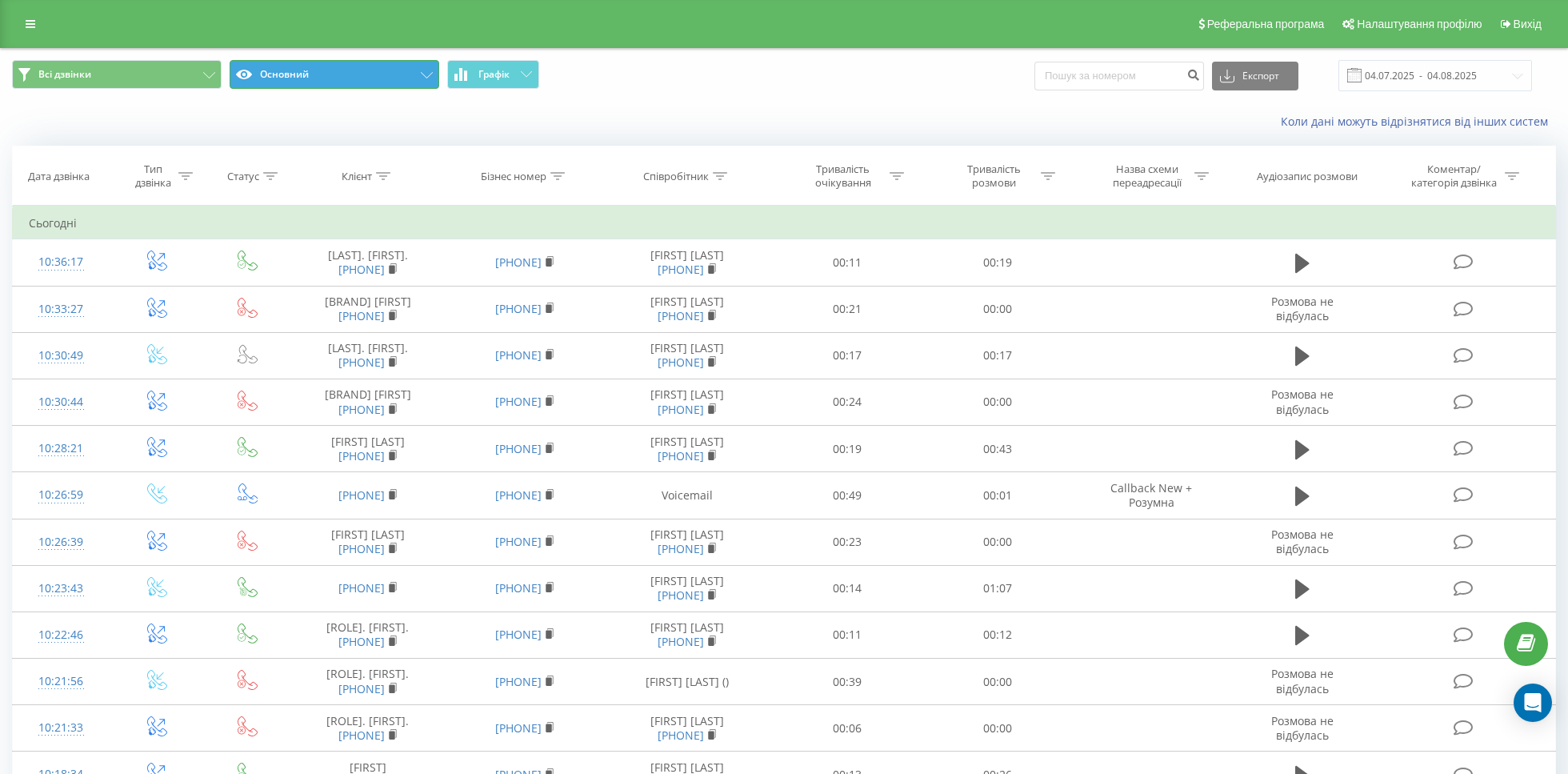 click 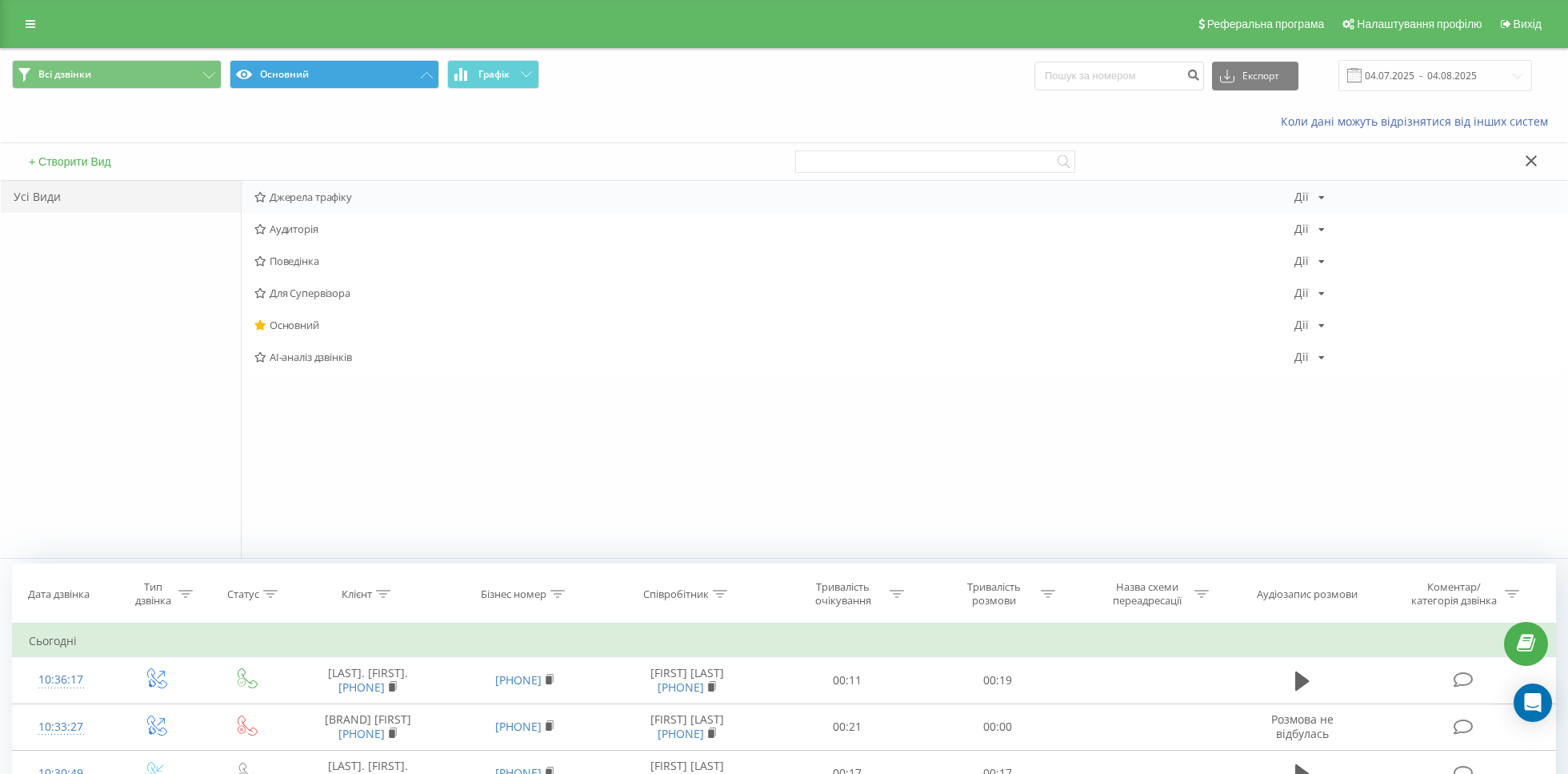 click on "Джерела трафіку Дії Редагувати Копіювати Видалити За замовчуванням Поділитися" at bounding box center [904, 197] 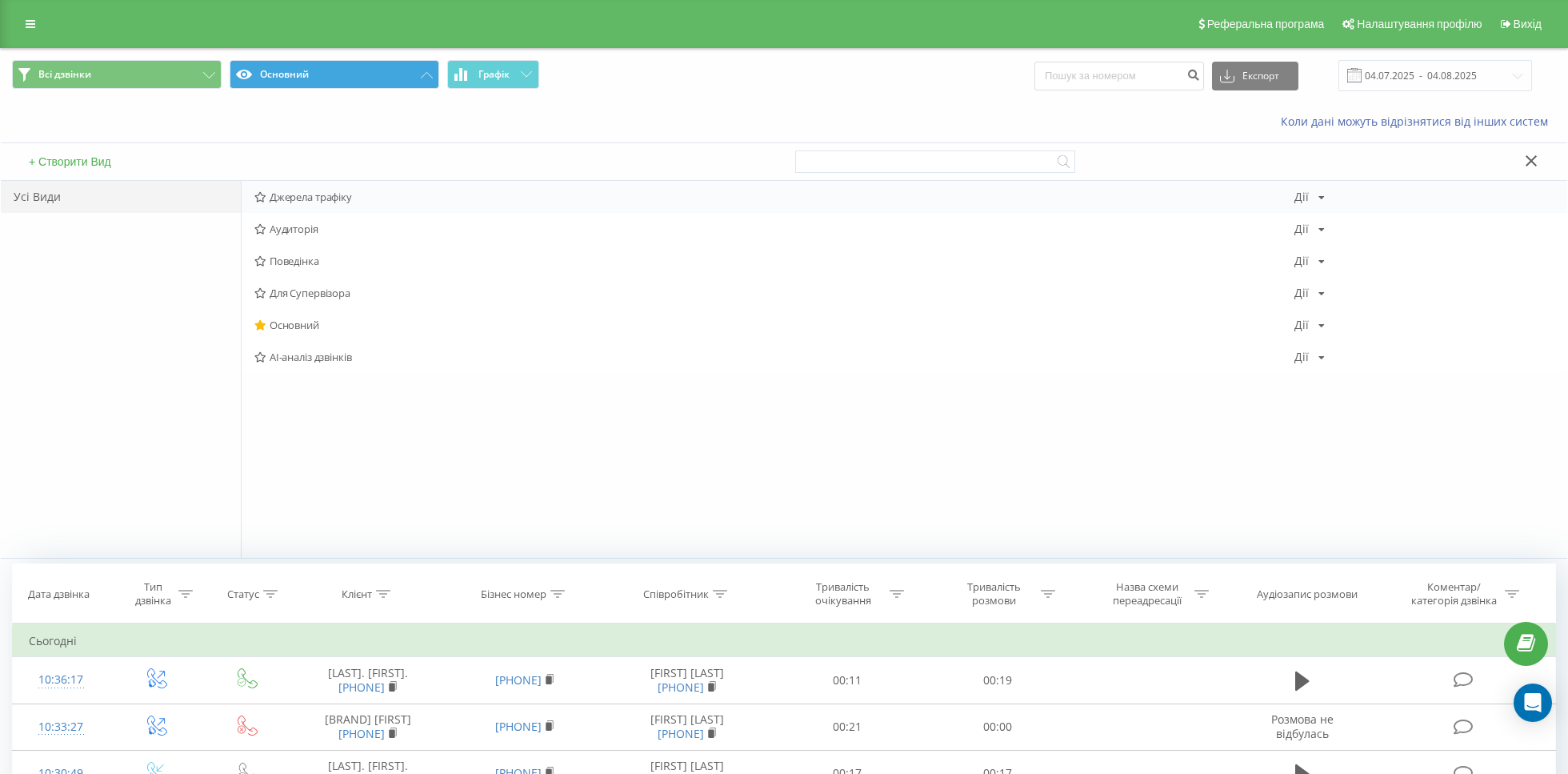click on "Джерела трафіку" at bounding box center (774, 197) 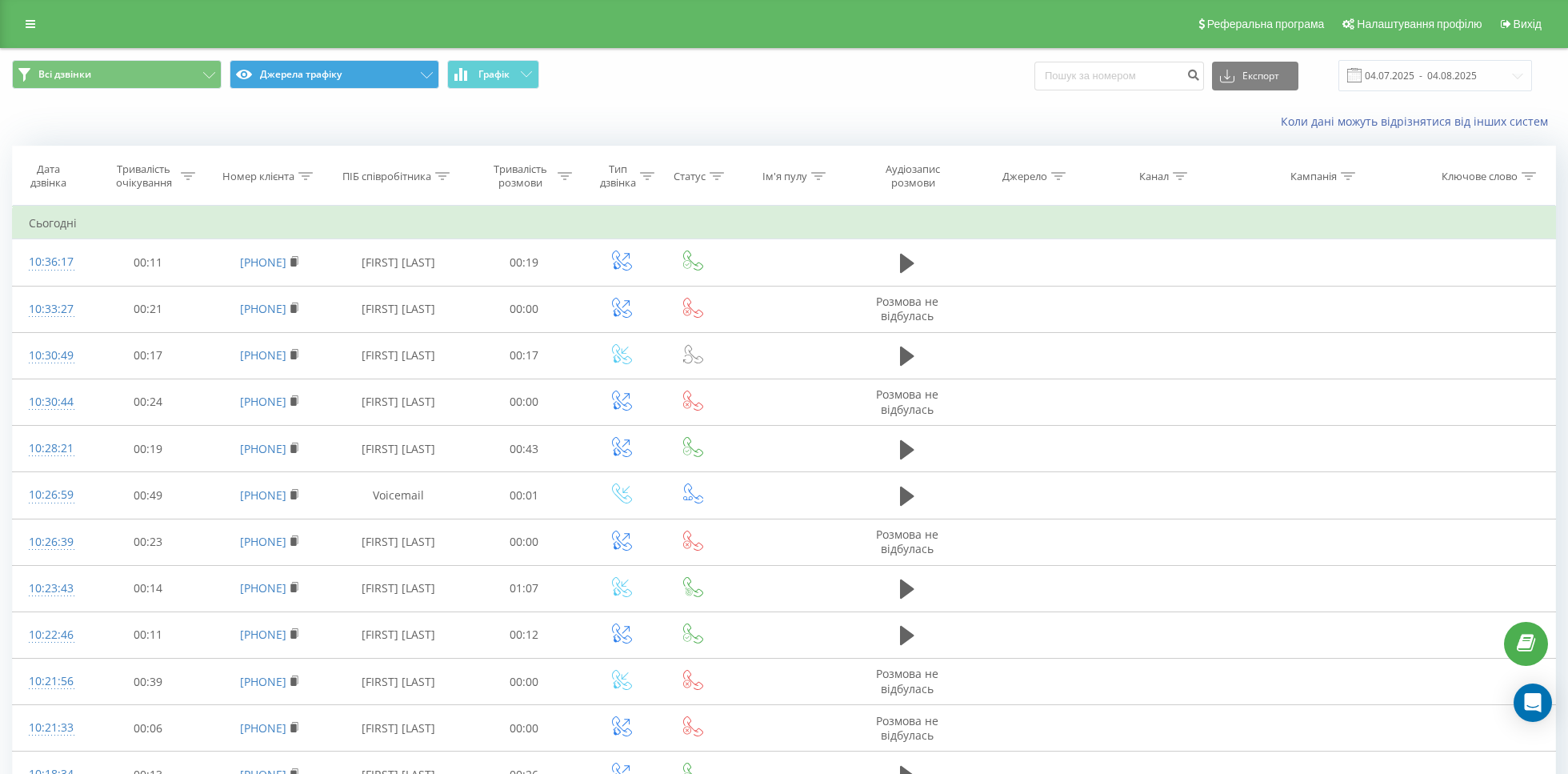 click 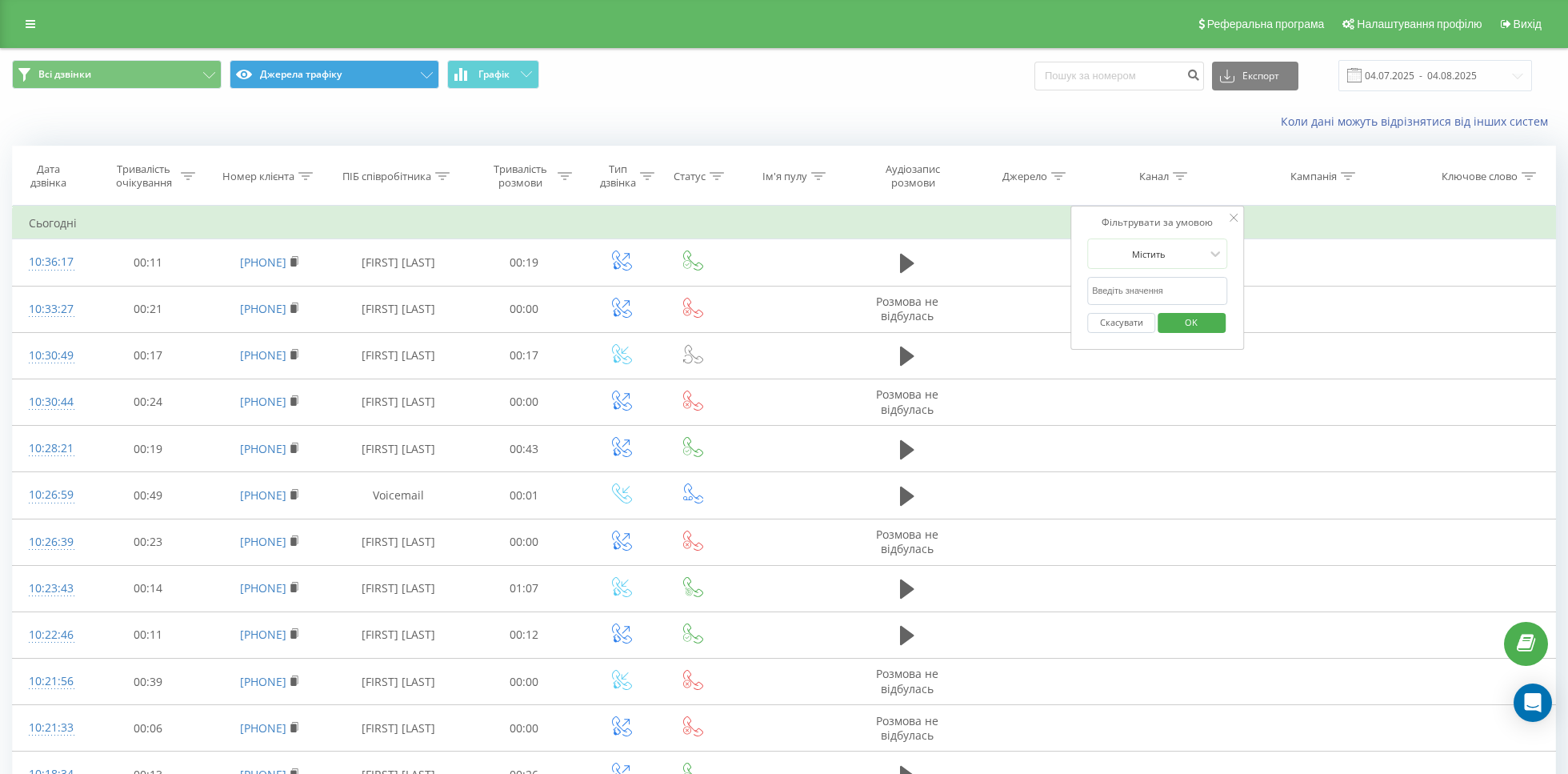click at bounding box center (1158, 291) 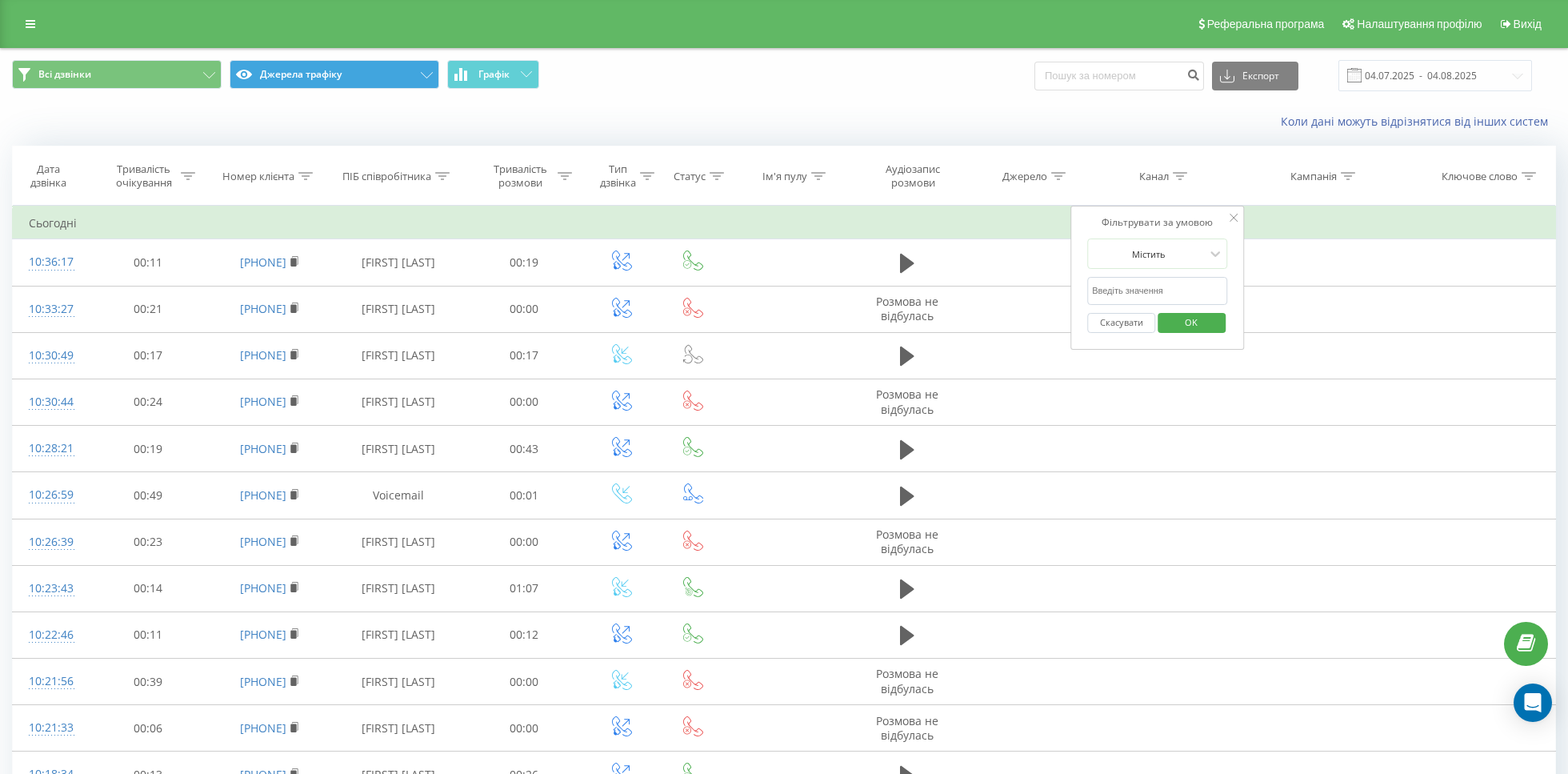 type on "cpc" 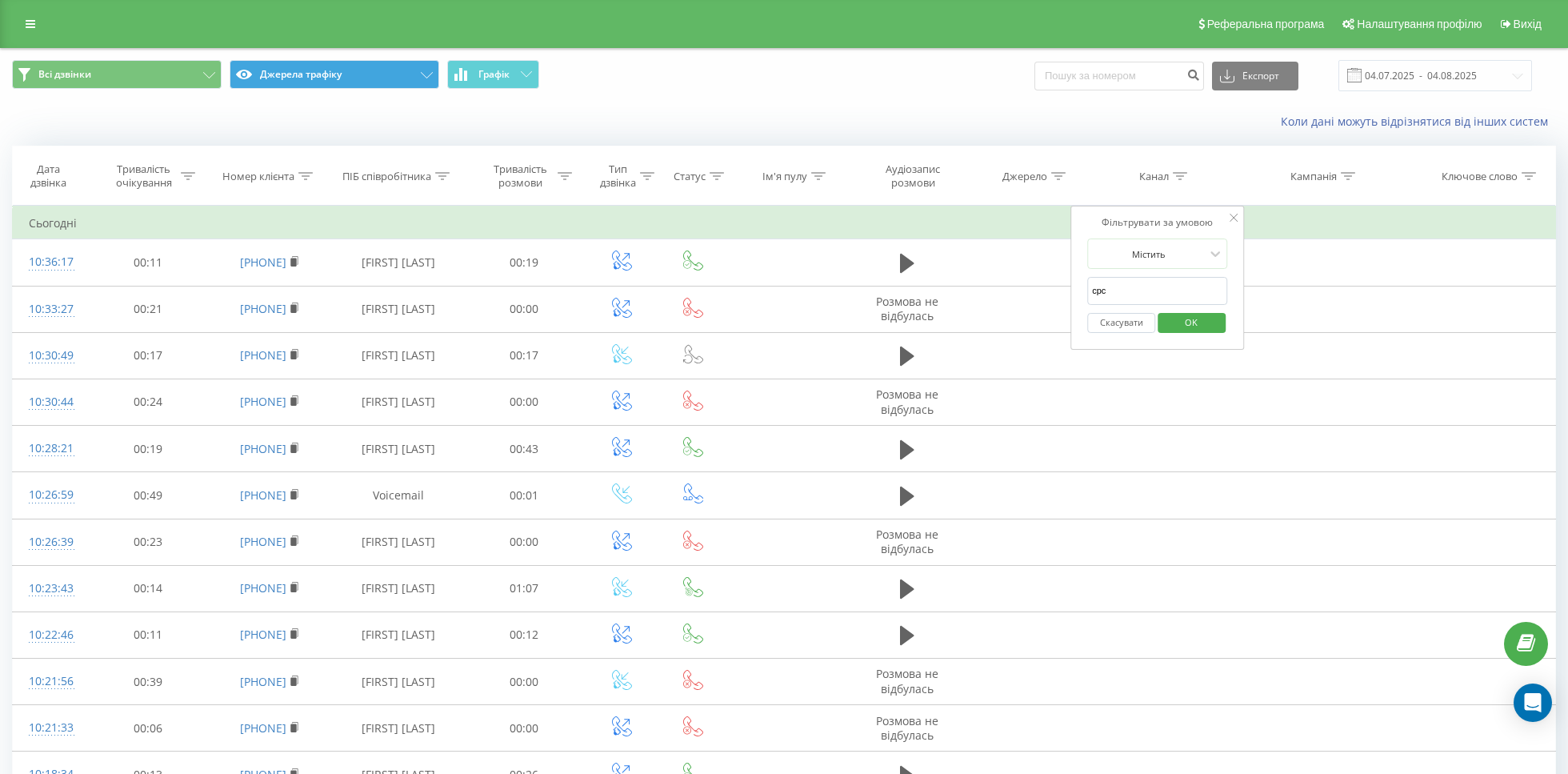 click on "OK" at bounding box center [1191, 322] 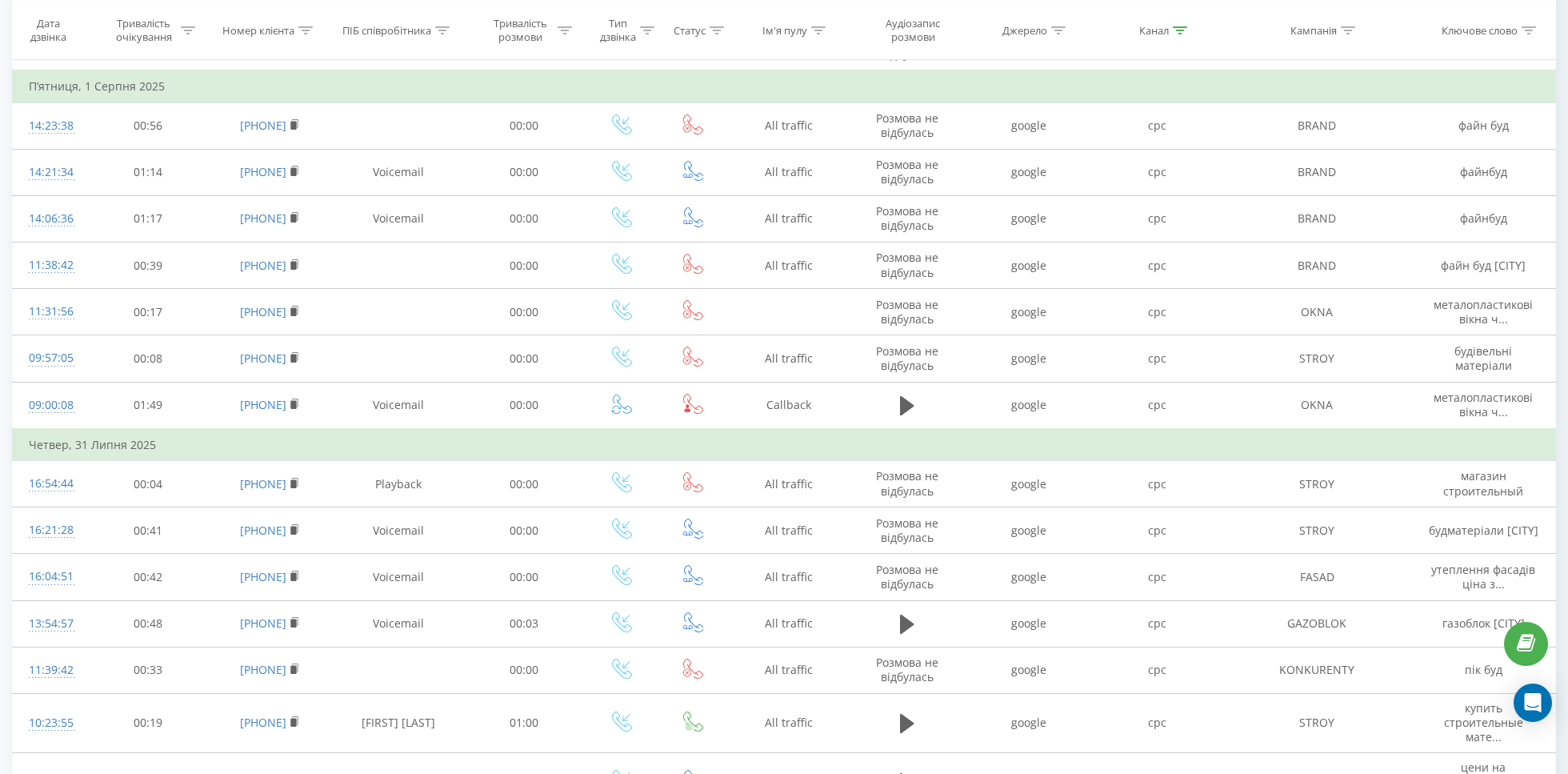 scroll, scrollTop: 0, scrollLeft: 0, axis: both 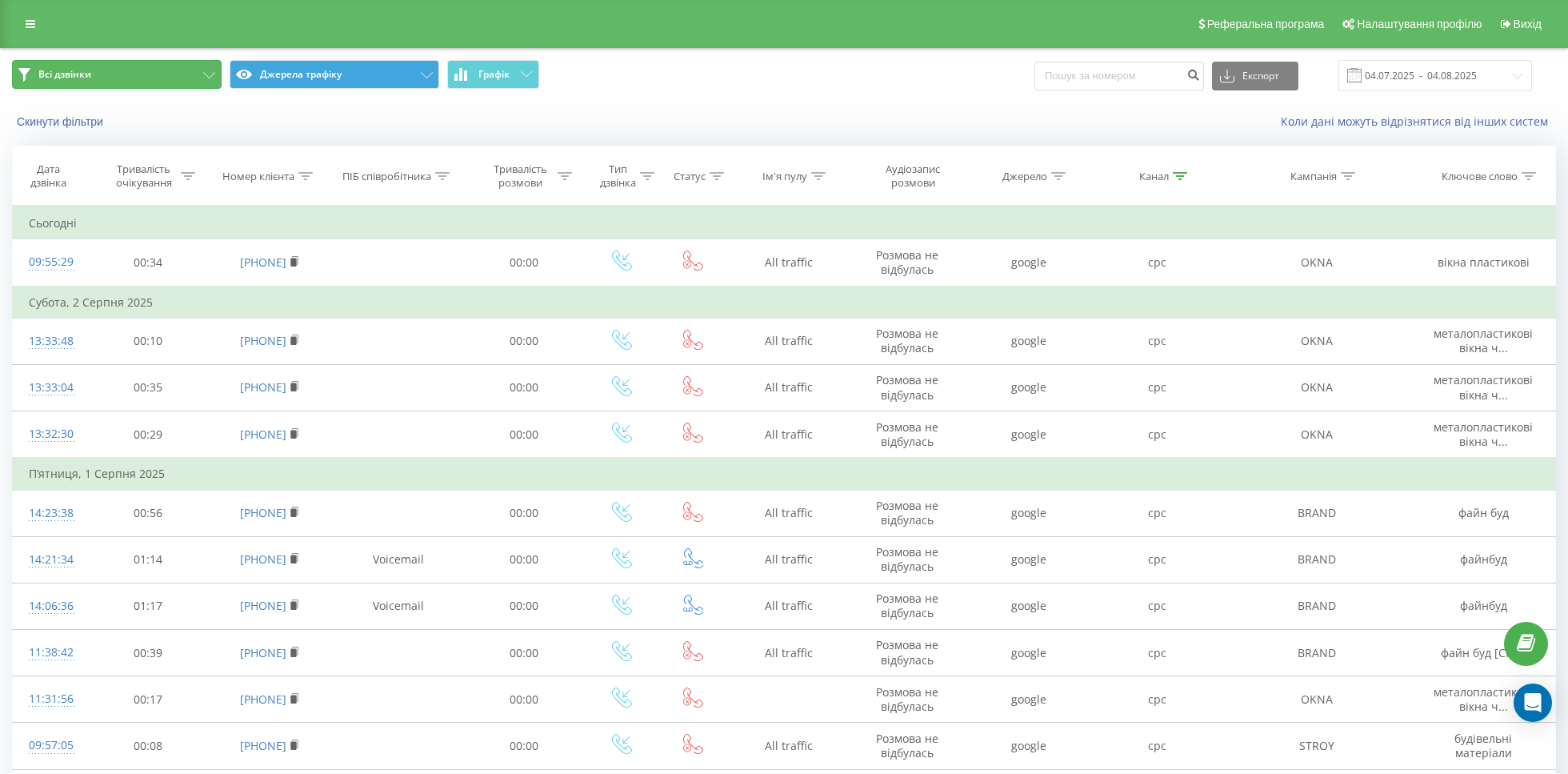 click on "Всі дзвінки" at bounding box center [117, 74] 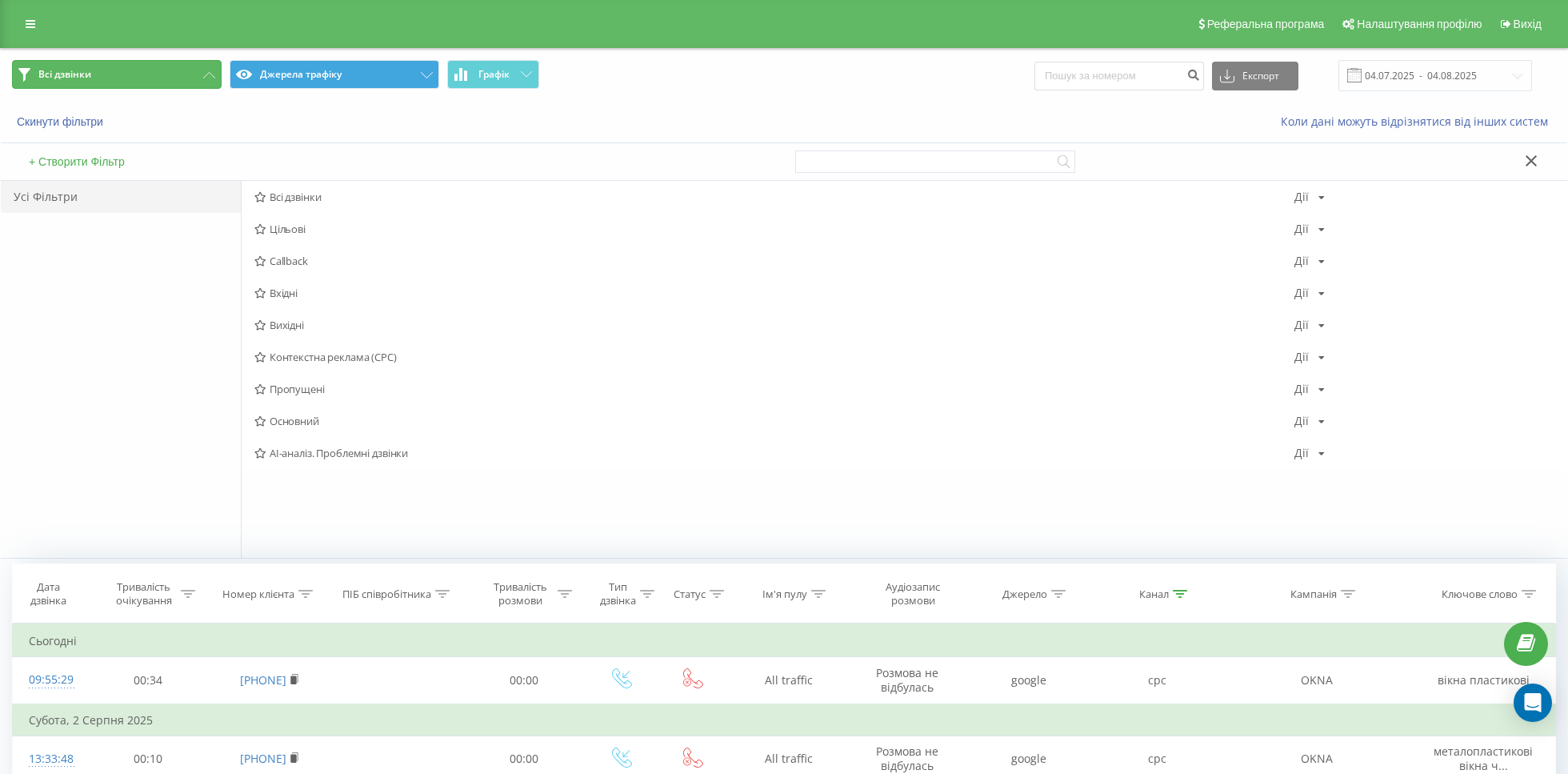 click on "Всі дзвінки" at bounding box center (117, 74) 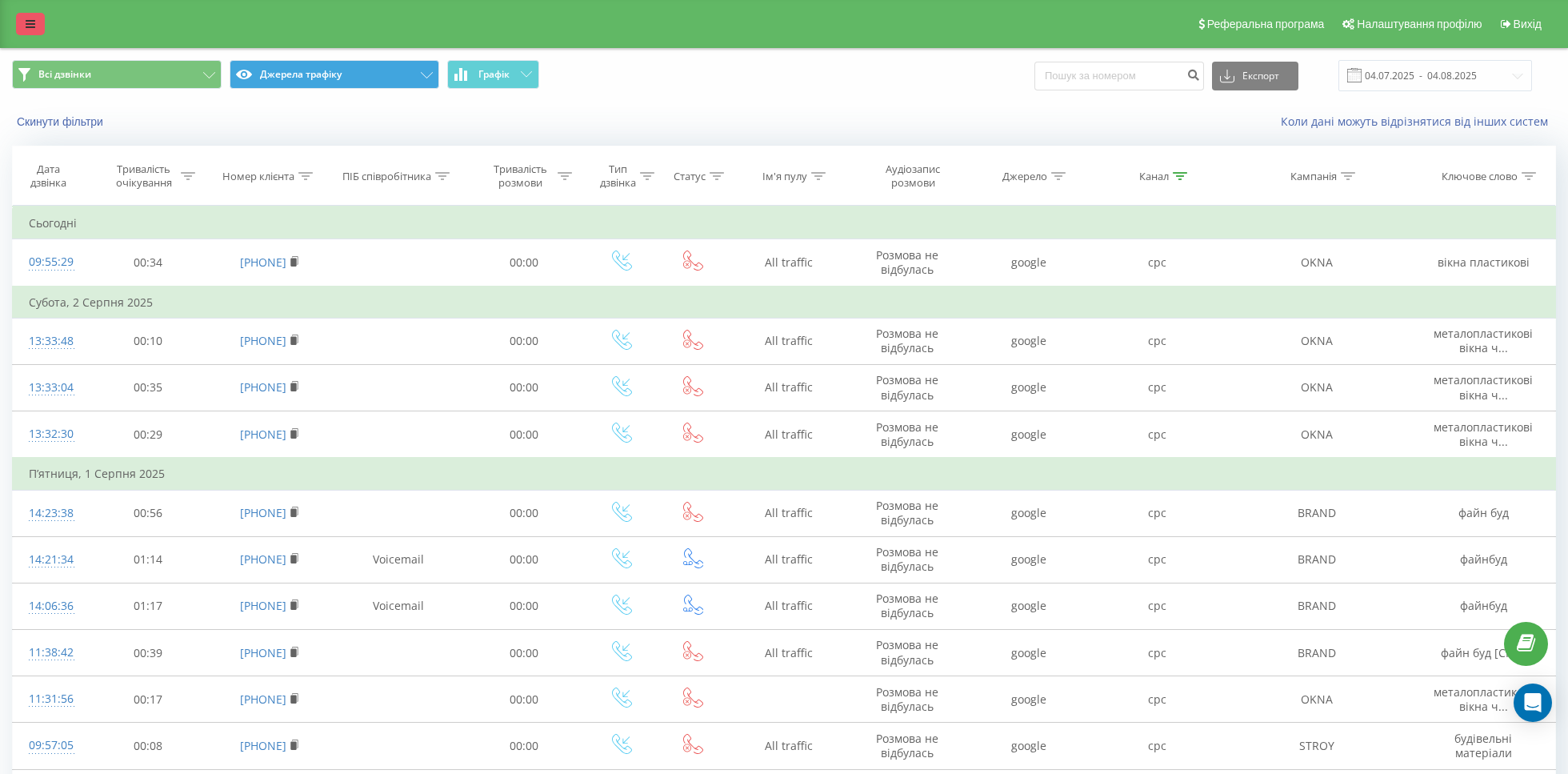 click at bounding box center (30, 24) 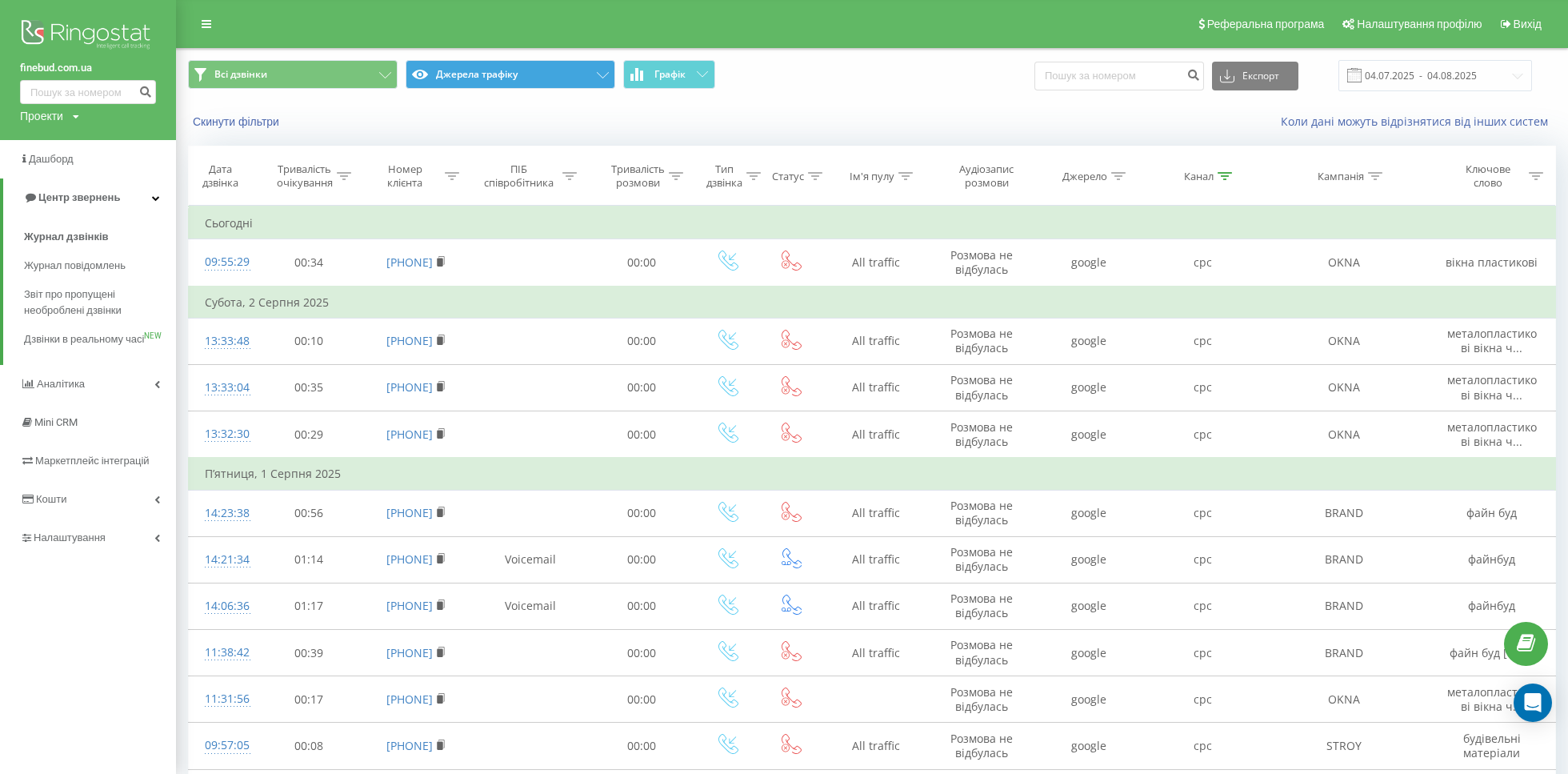 click on "Проекти polyex.in.ua finebud.com.ua" at bounding box center [50, 116] 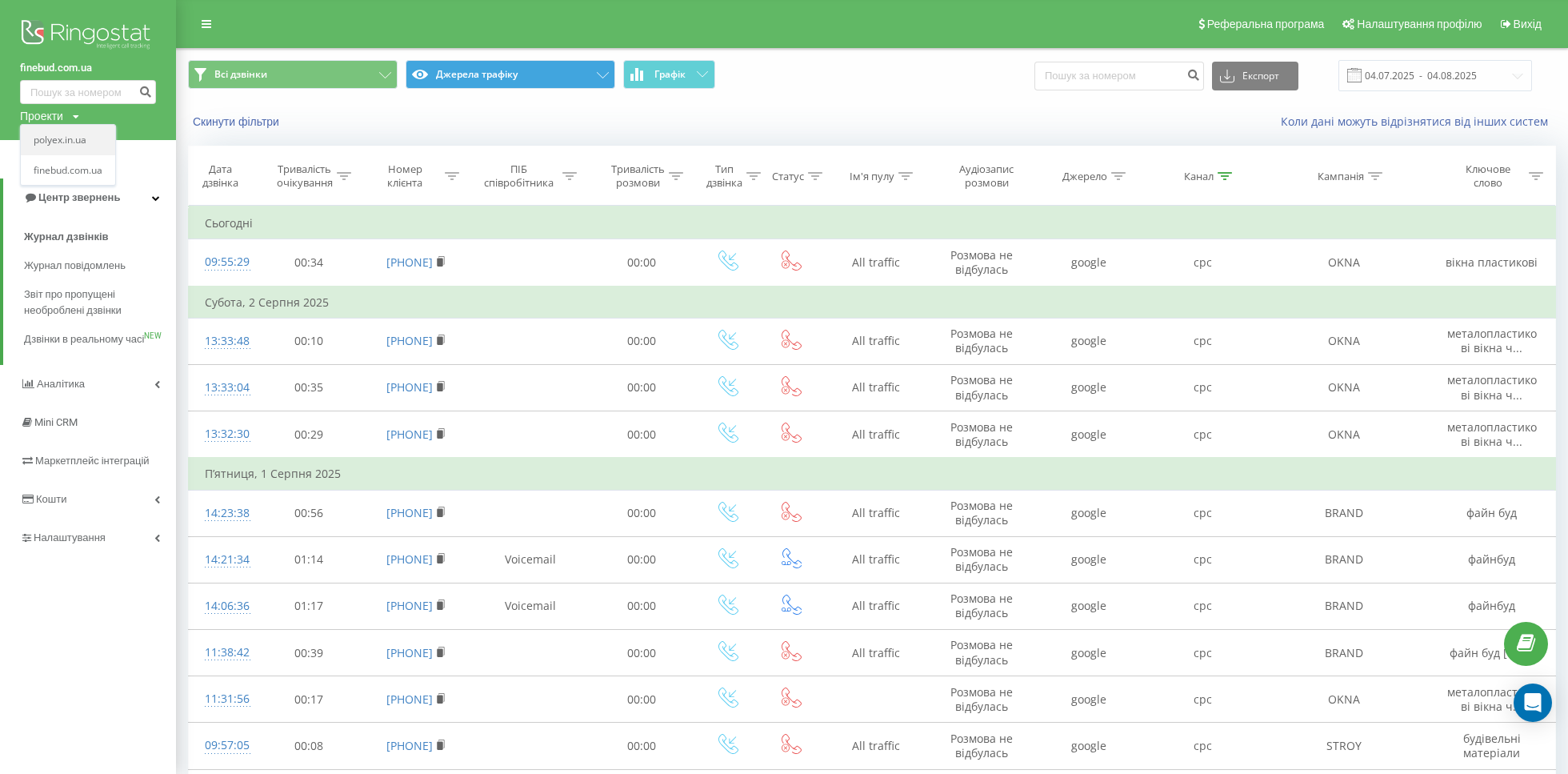 click on "polyex.in.ua" at bounding box center (68, 140) 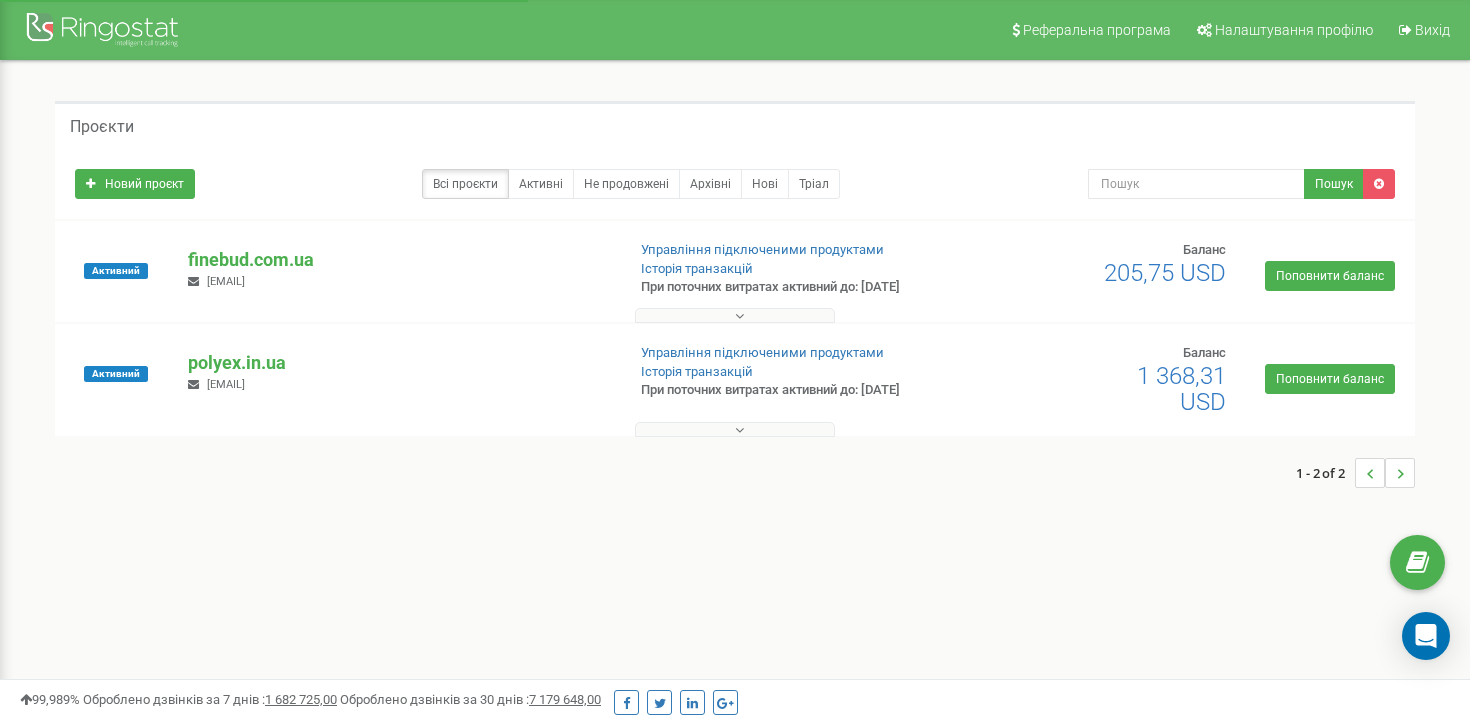 scroll, scrollTop: 0, scrollLeft: 0, axis: both 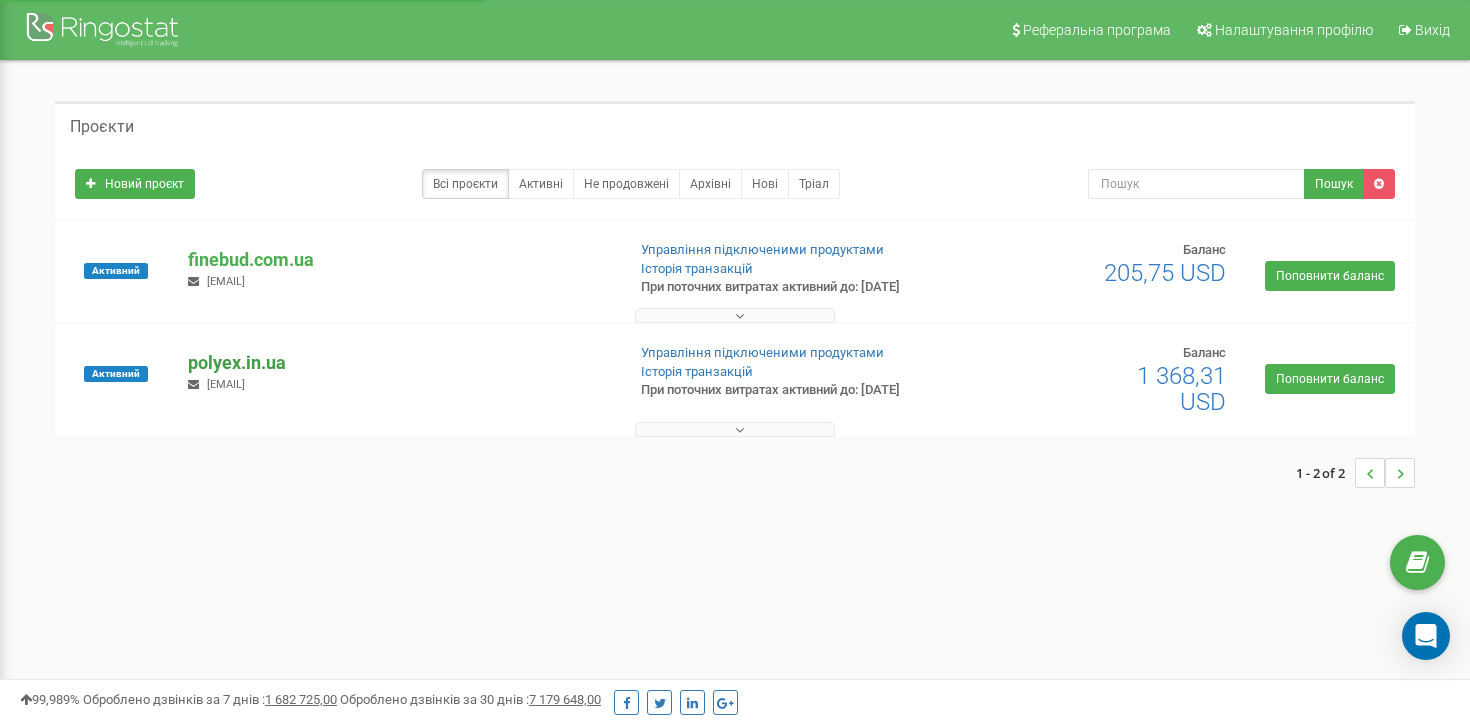 click on "polyex.in.ua" at bounding box center [398, 363] 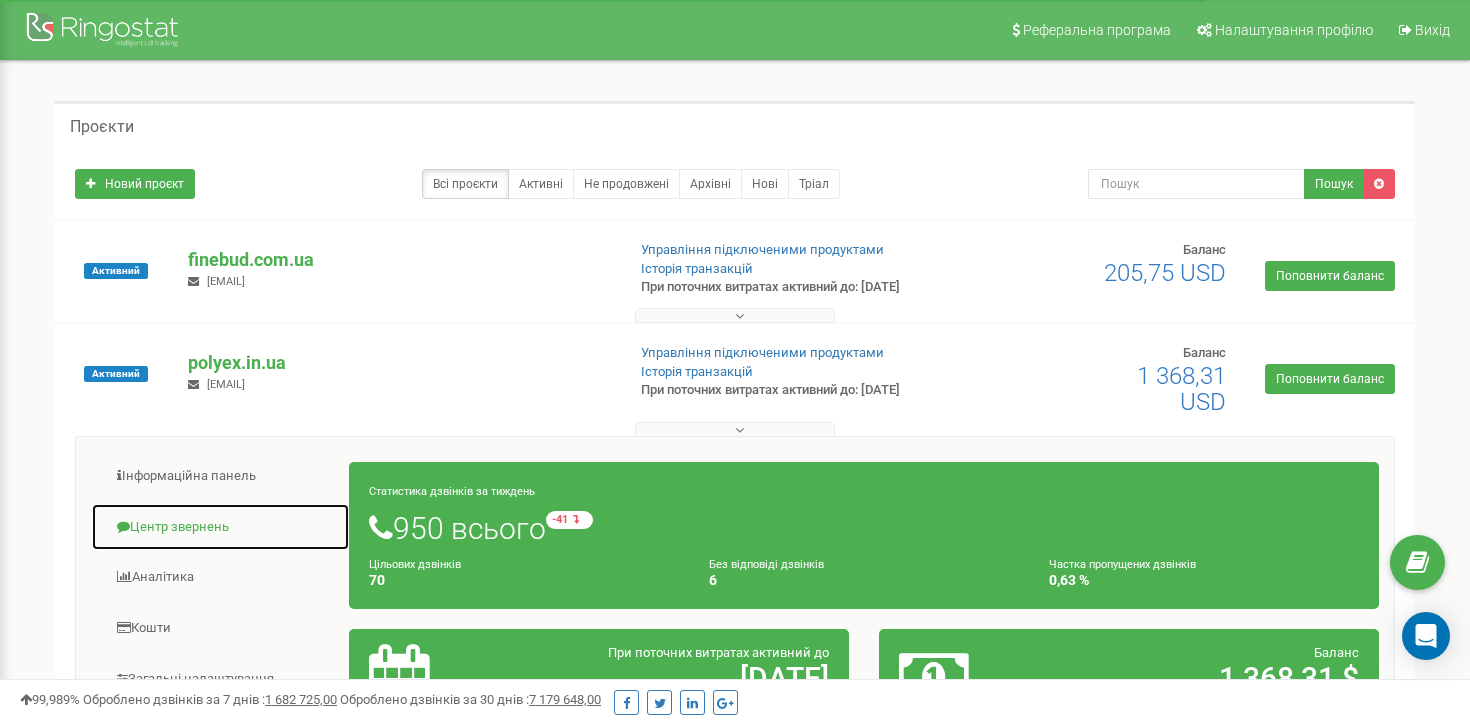 click on "Центр звернень" at bounding box center [220, 527] 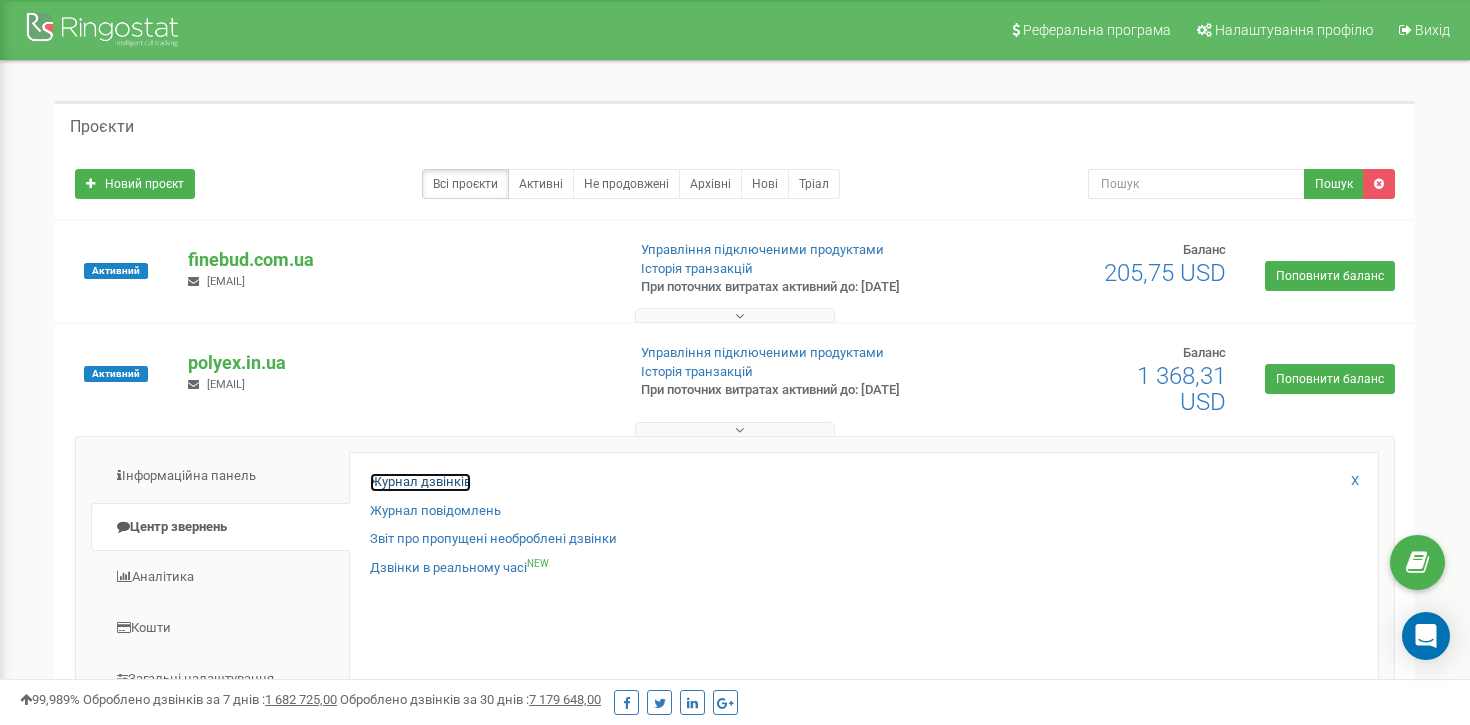 click on "Журнал дзвінків" at bounding box center (420, 482) 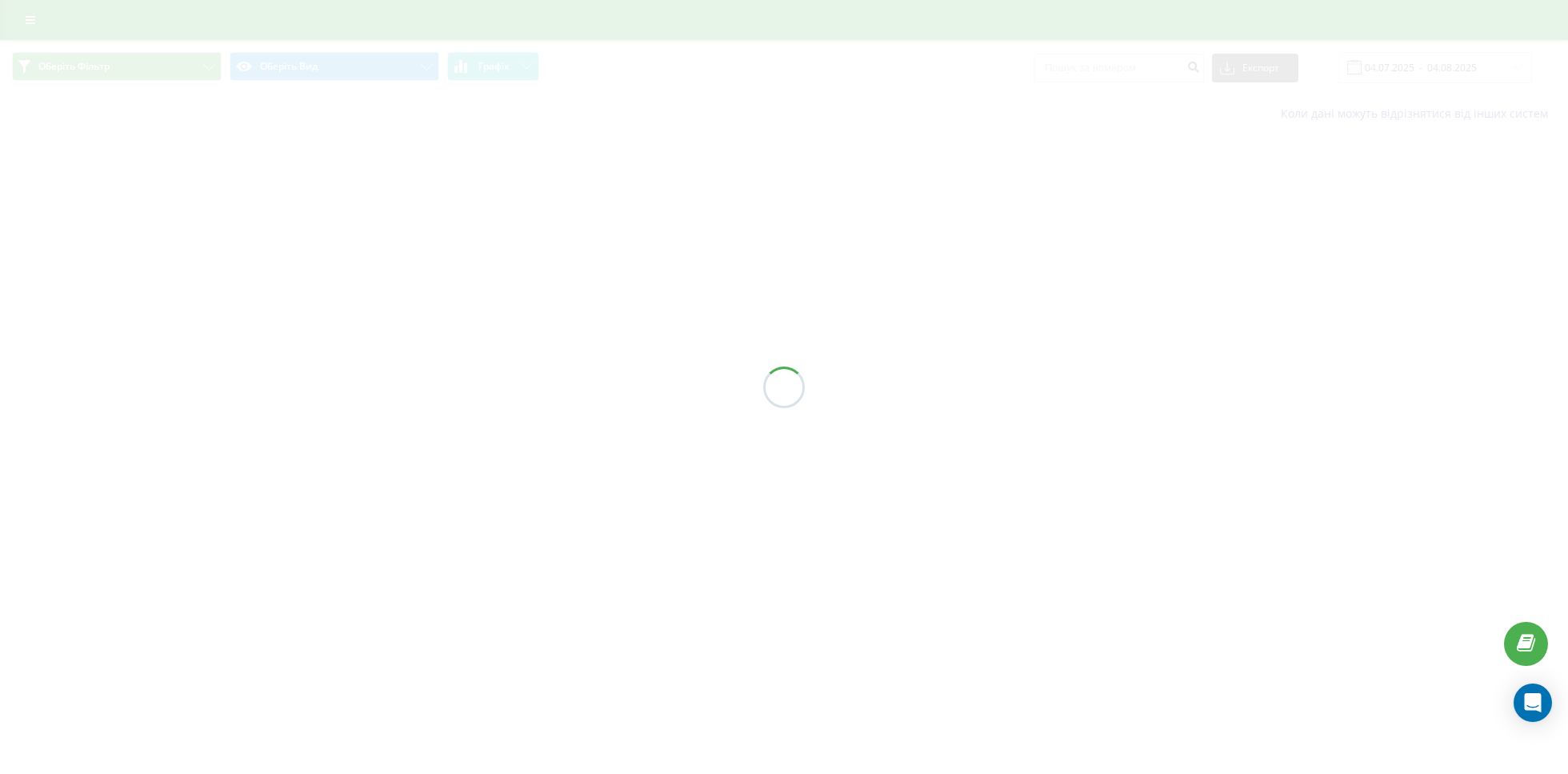 scroll, scrollTop: 0, scrollLeft: 0, axis: both 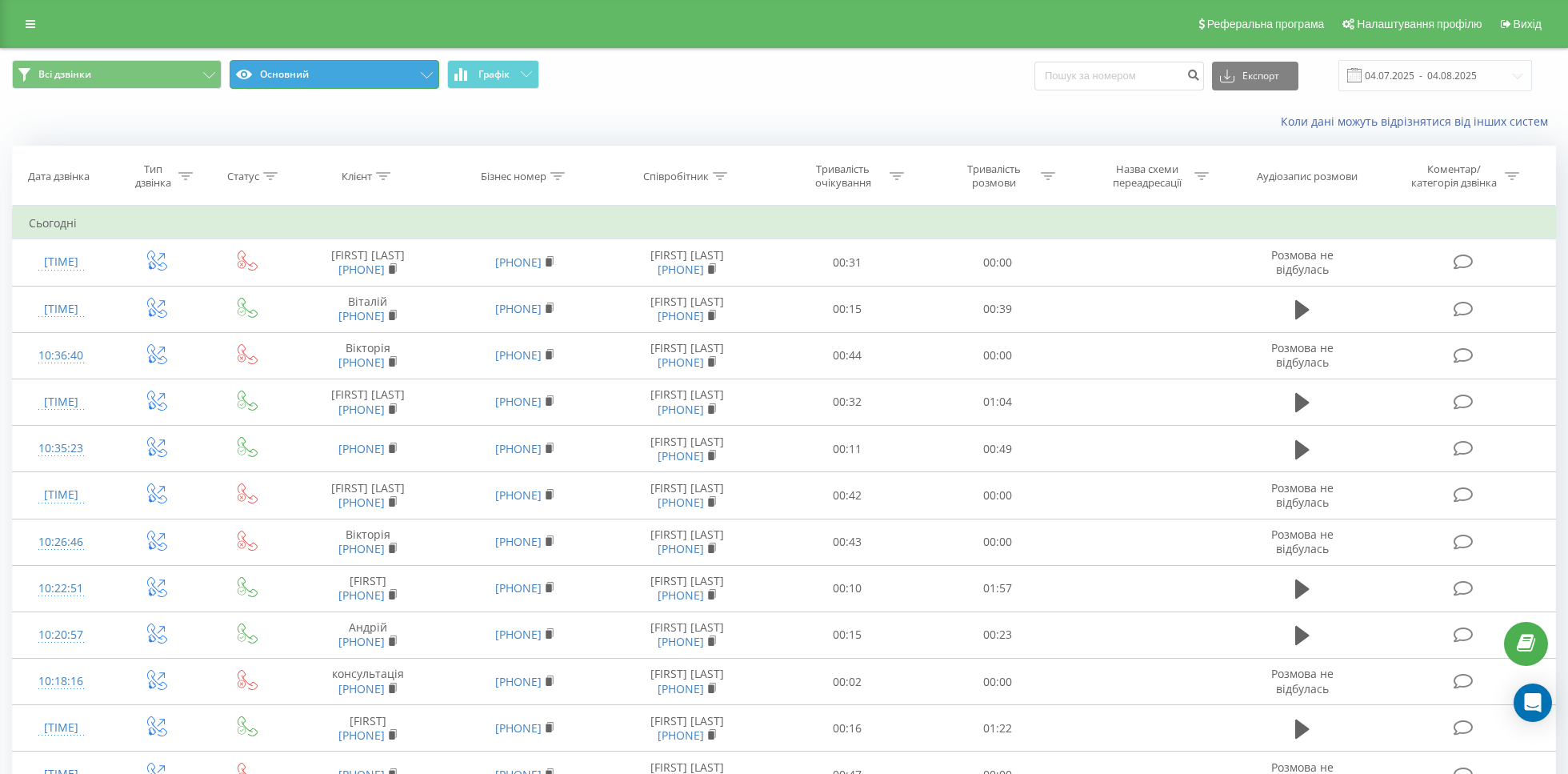 click on "Основний" at bounding box center [334, 74] 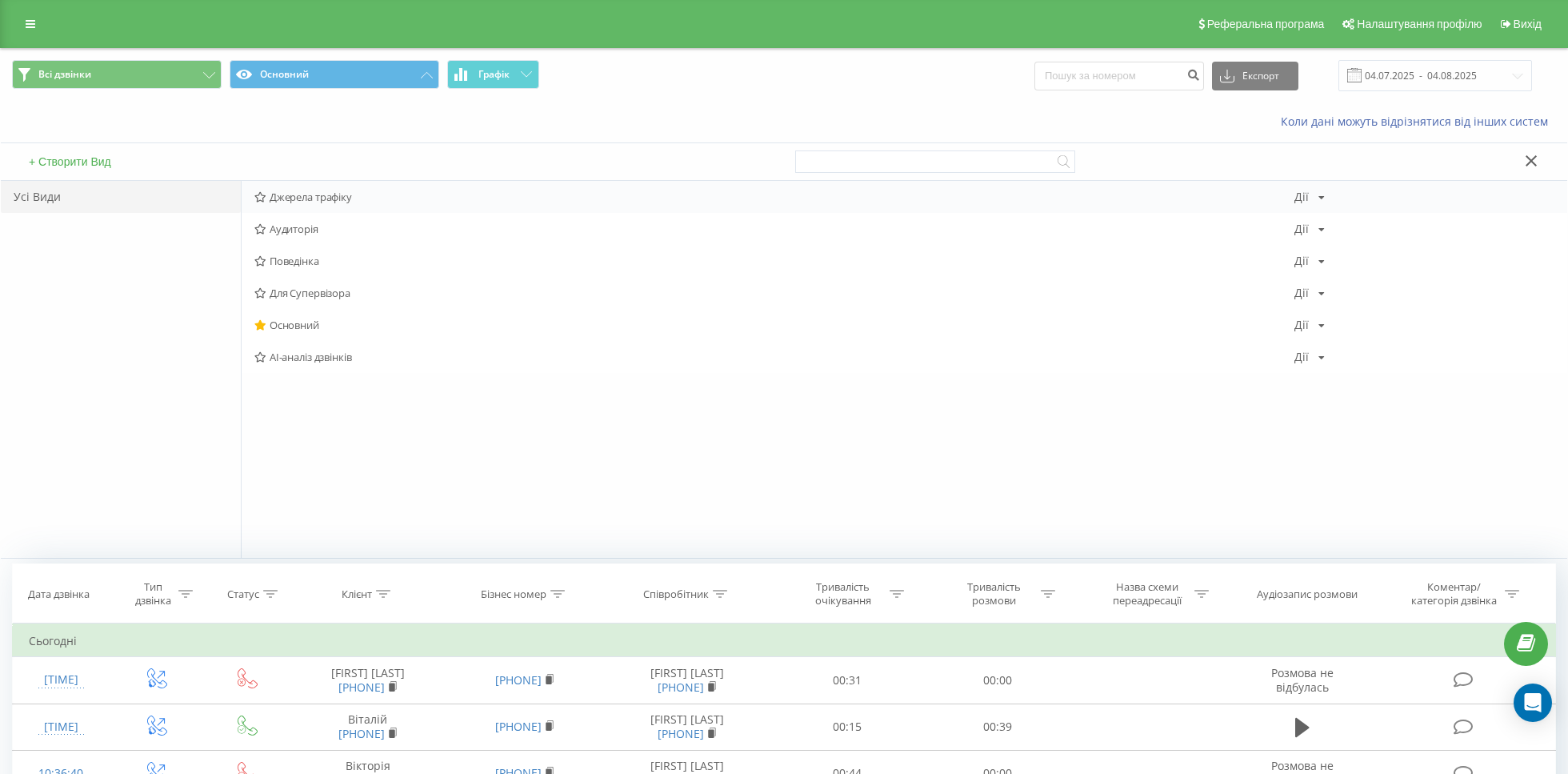 click on "Джерела трафіку Дії Редагувати Копіювати Видалити За замовчуванням Поділитися" at bounding box center [904, 197] 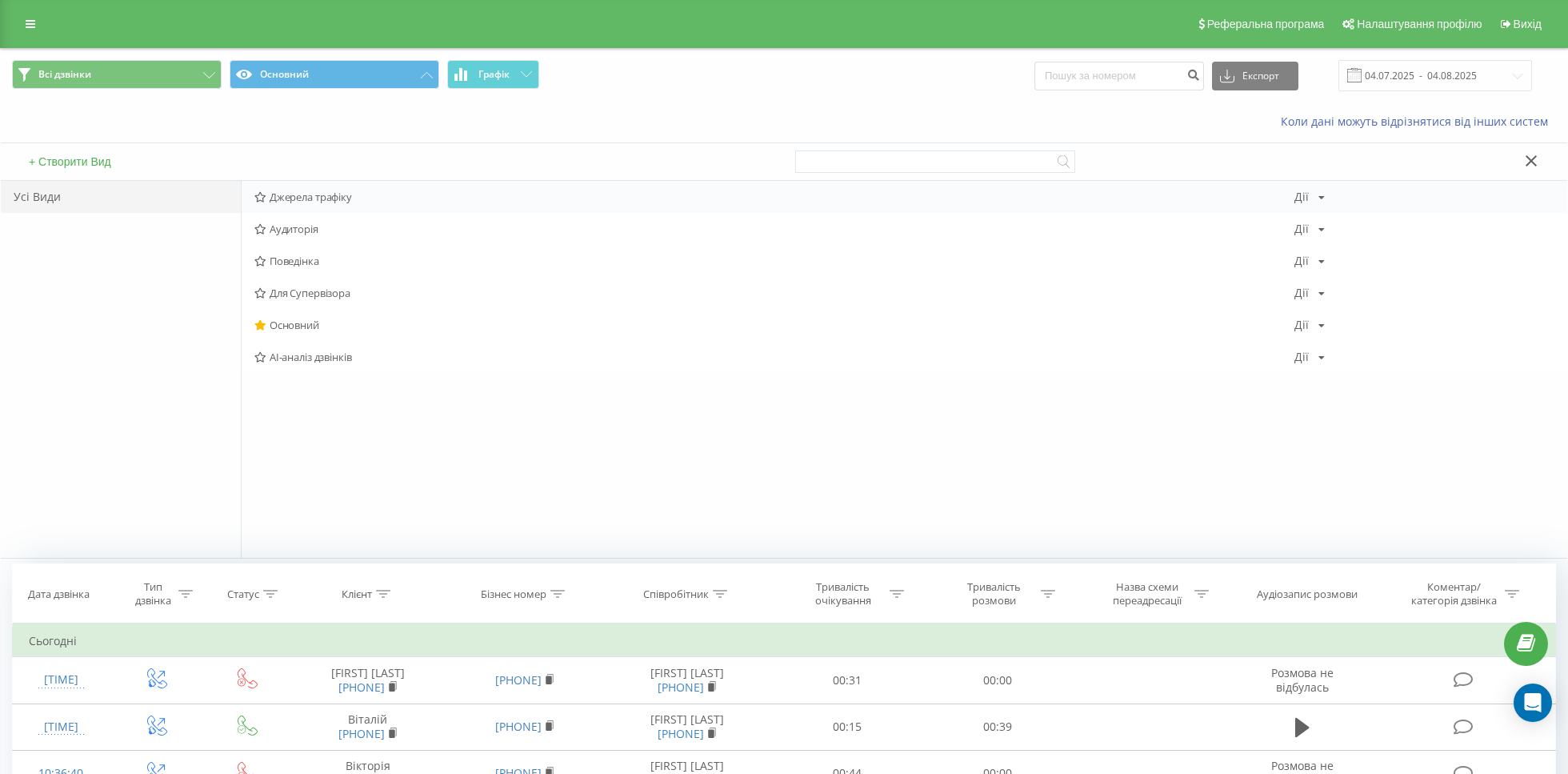 click on "Джерела трафіку" at bounding box center (774, 197) 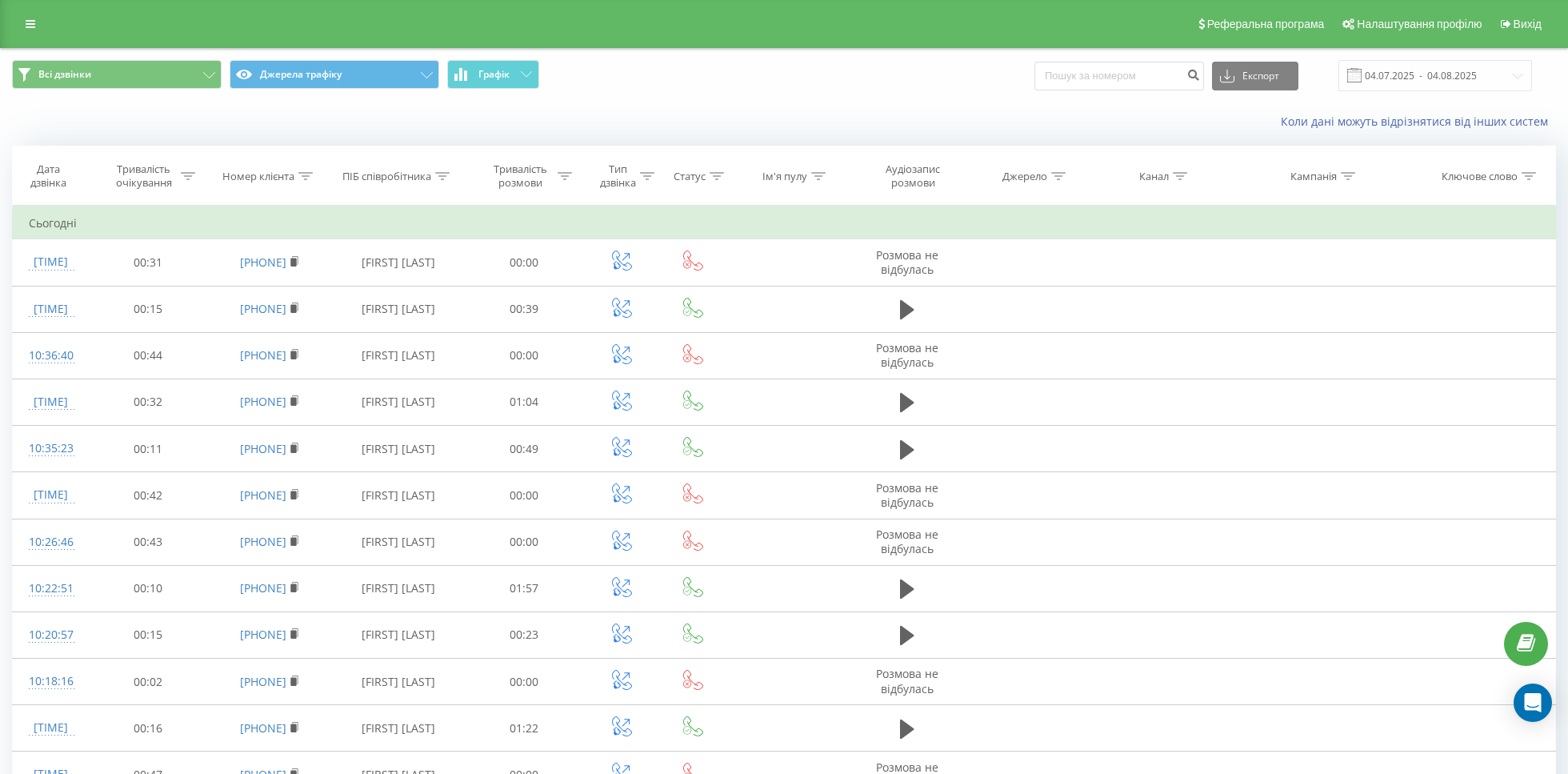 click 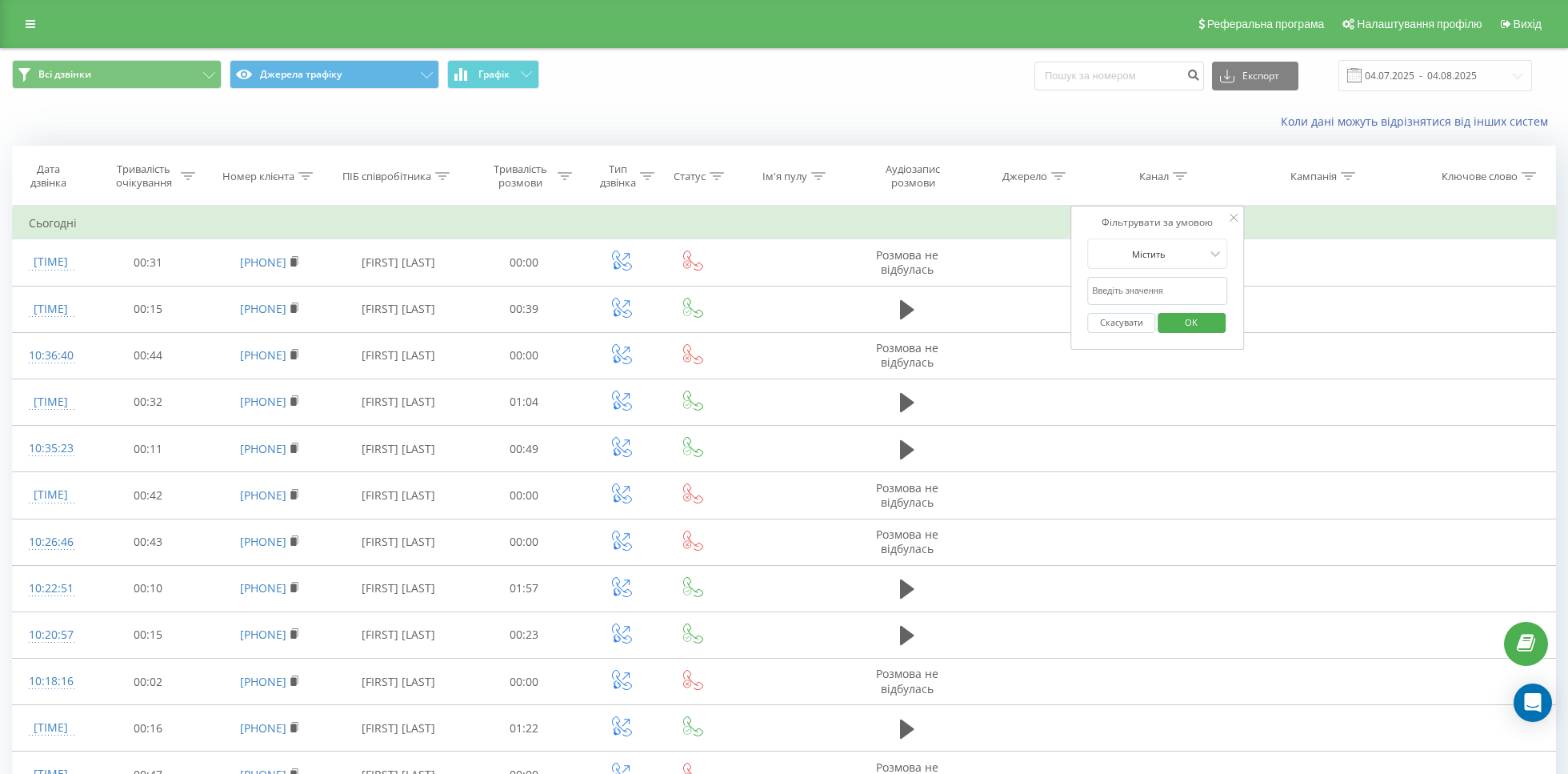 click at bounding box center [1158, 291] 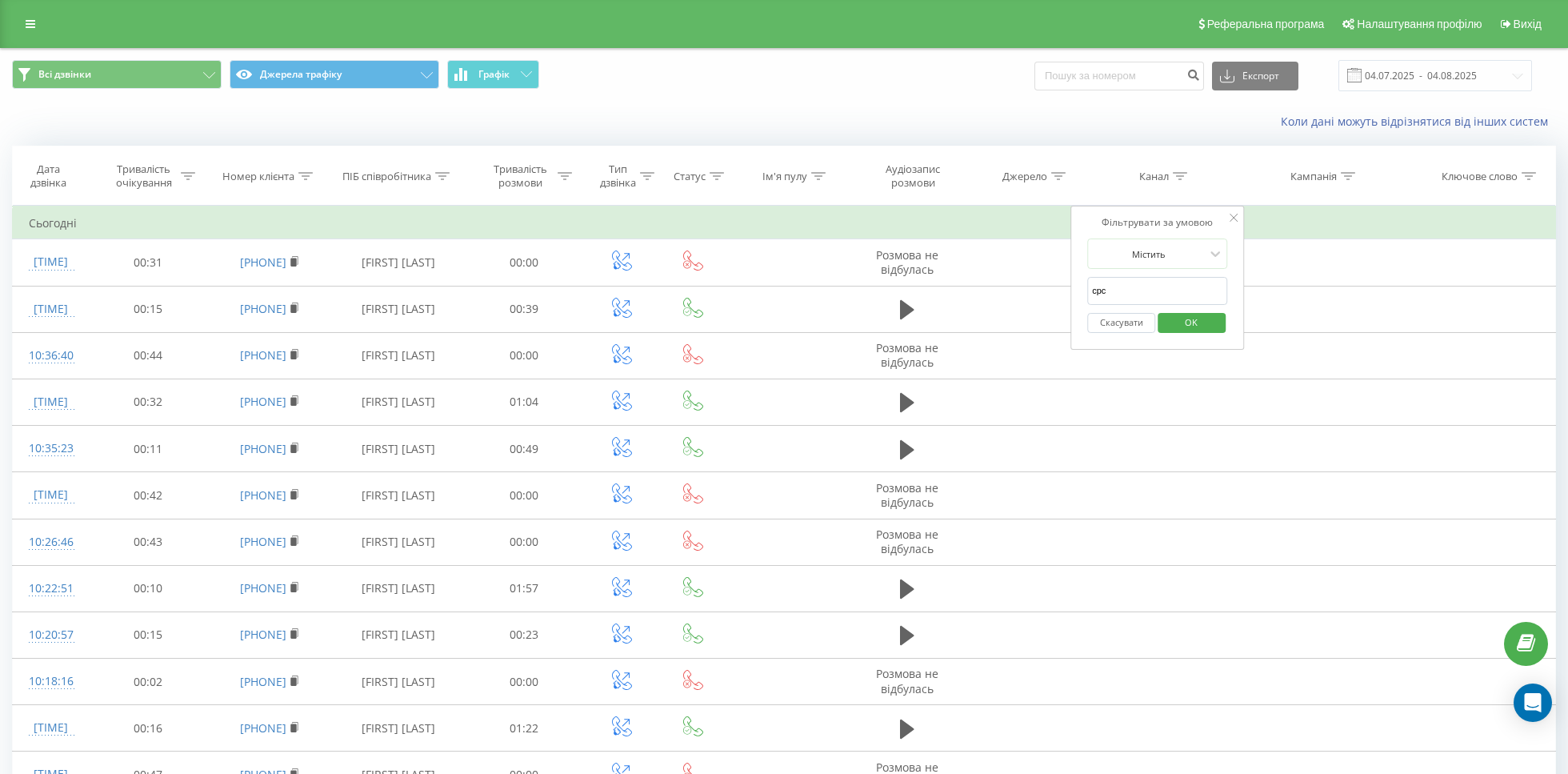 click on "OK" at bounding box center (1191, 322) 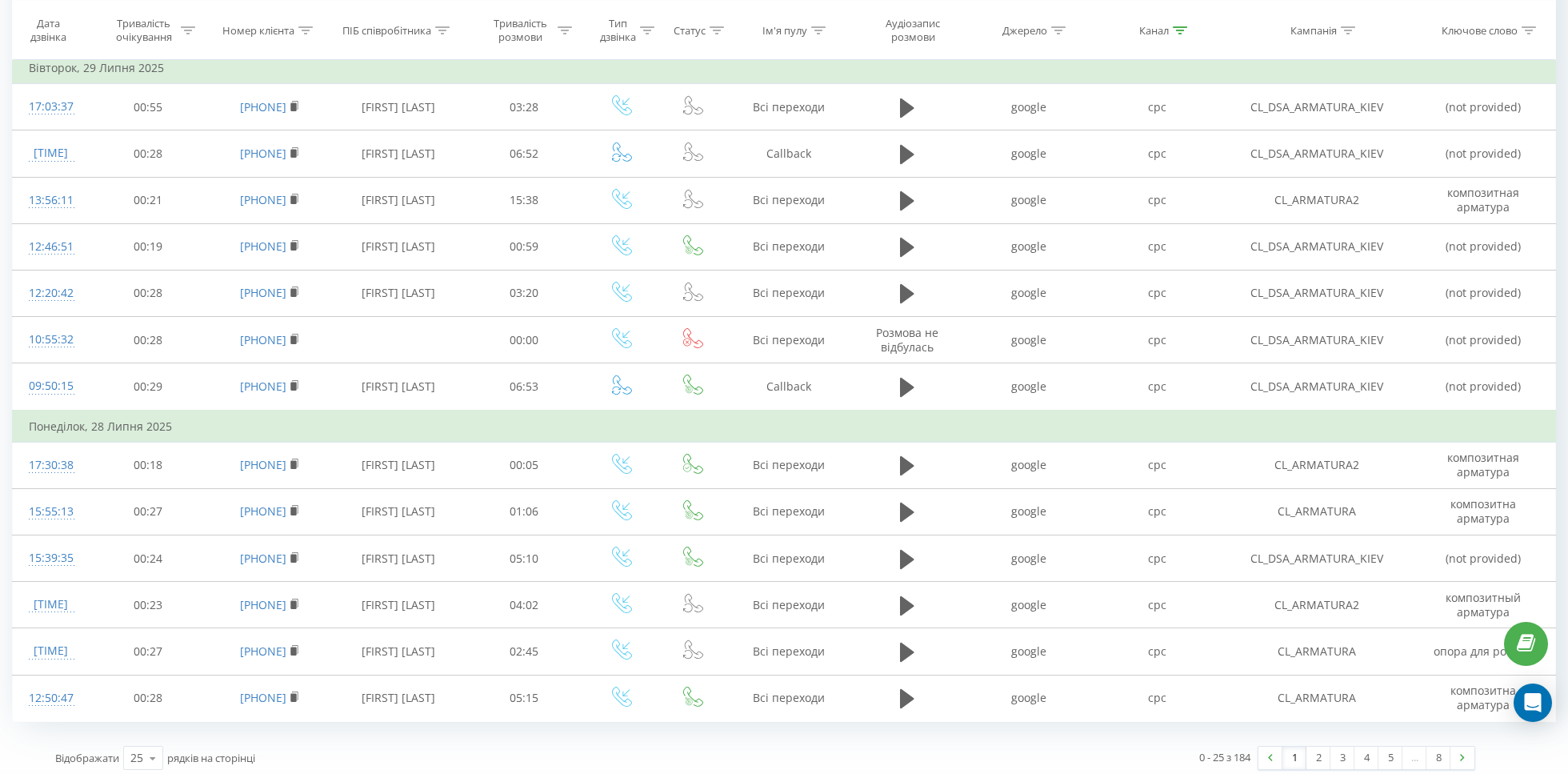 scroll, scrollTop: 0, scrollLeft: 0, axis: both 